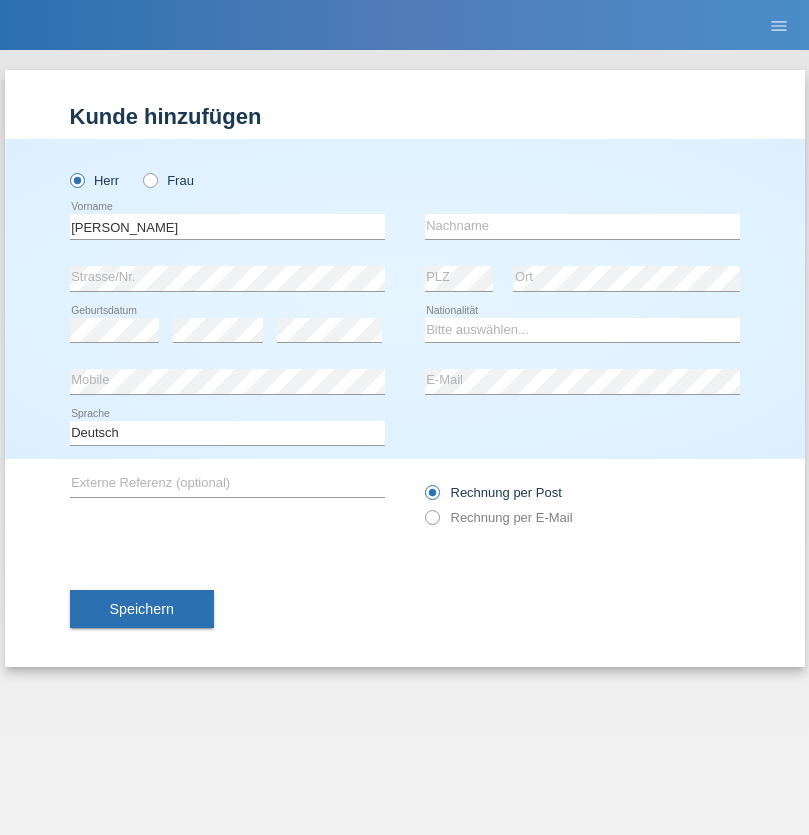 scroll, scrollTop: 0, scrollLeft: 0, axis: both 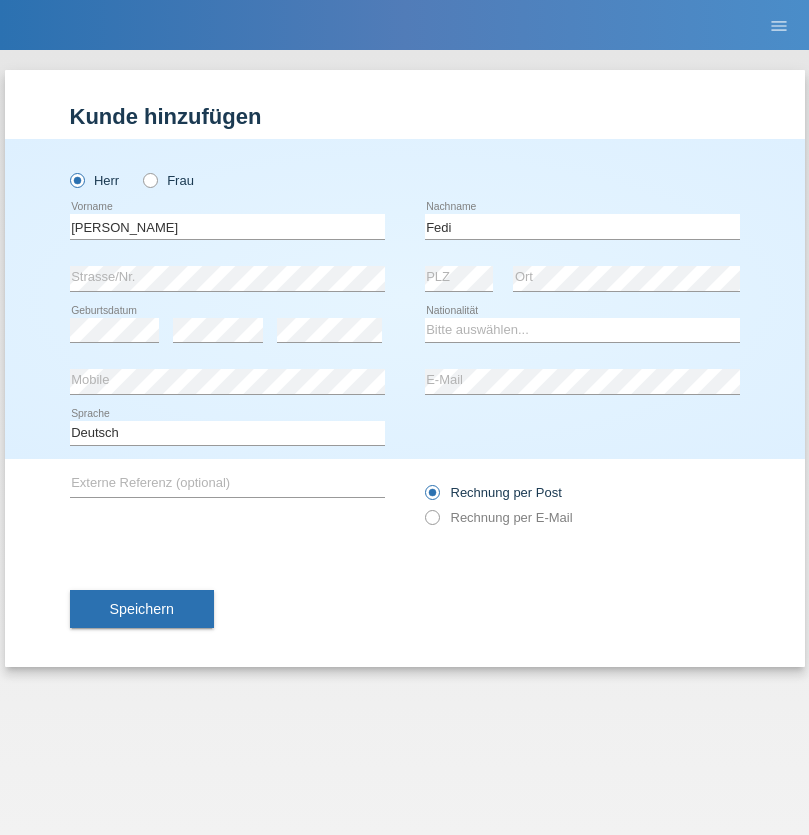 type on "Fedi" 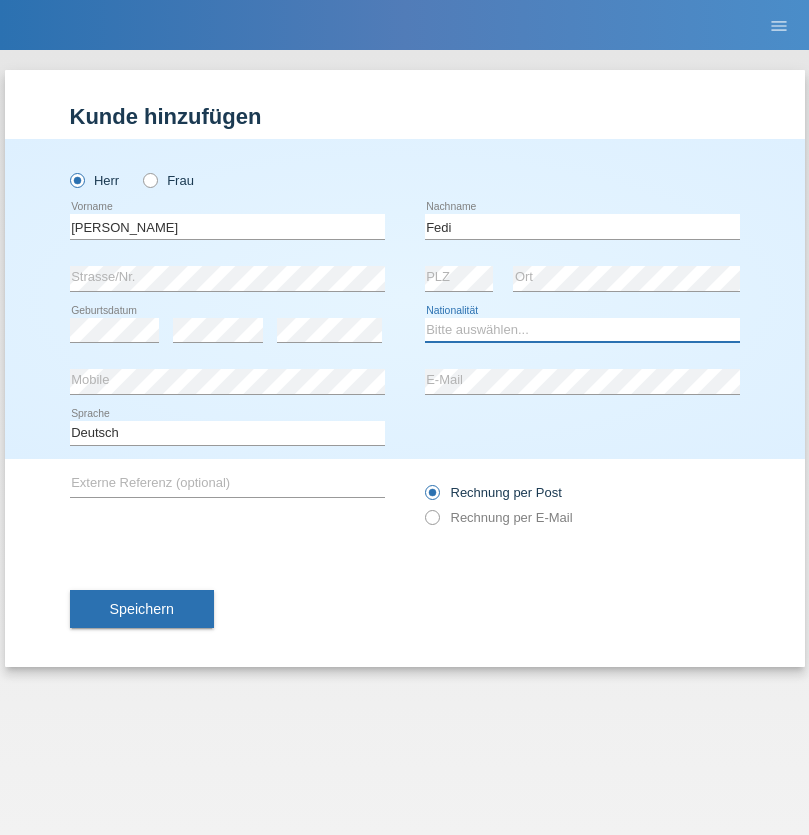 select on "CH" 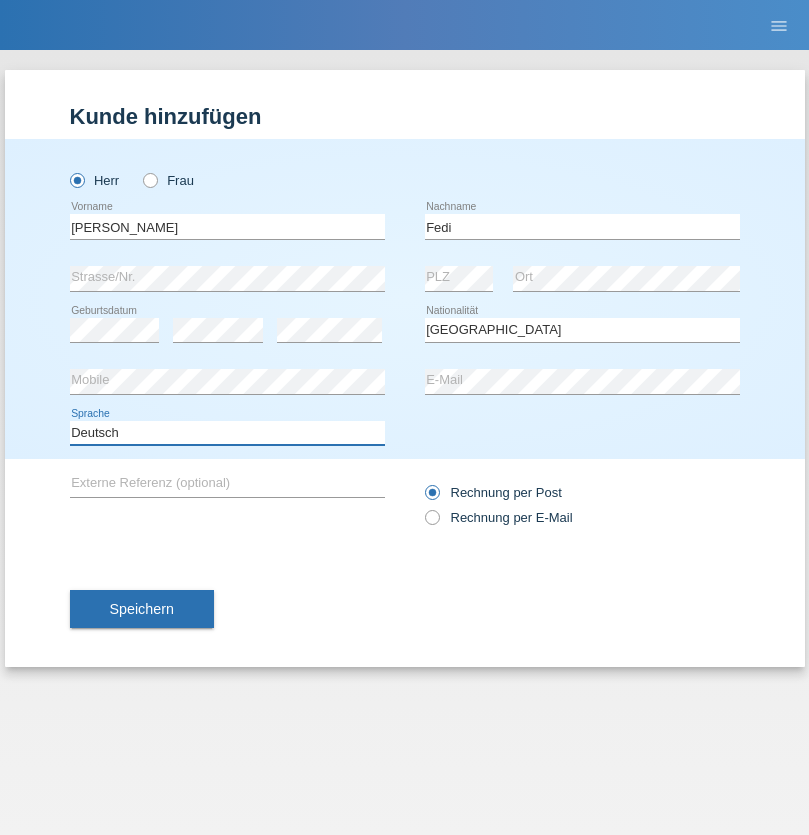 select on "en" 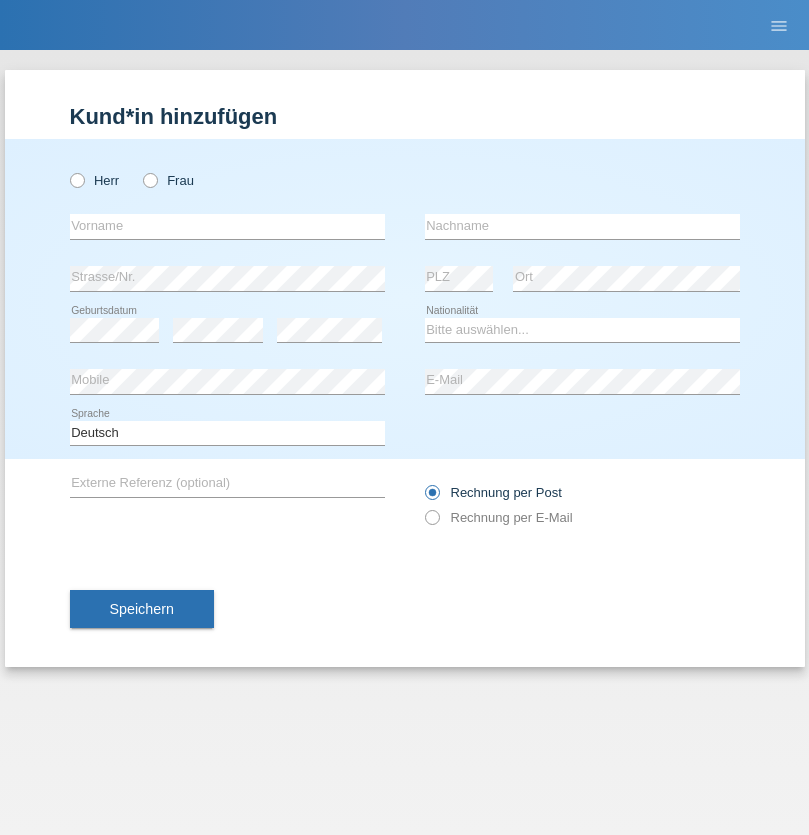 scroll, scrollTop: 0, scrollLeft: 0, axis: both 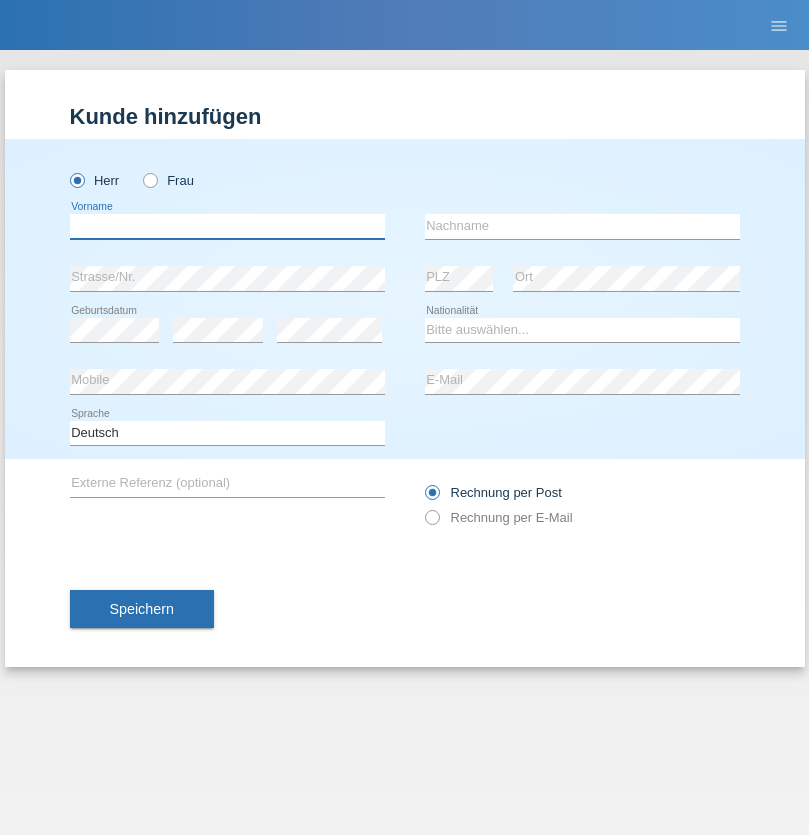 click at bounding box center [227, 226] 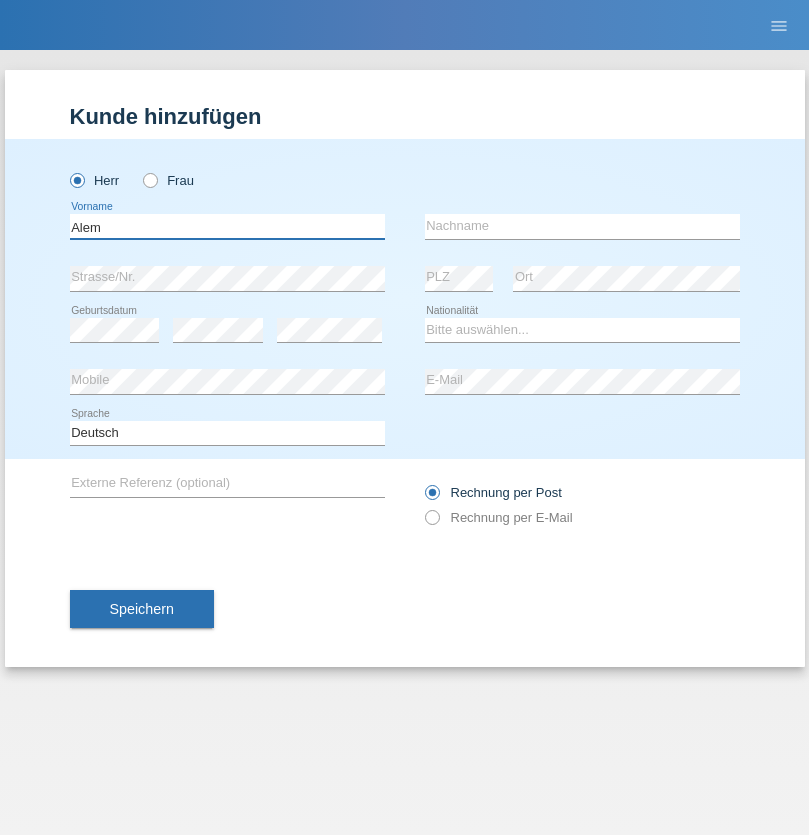 type on "Alem" 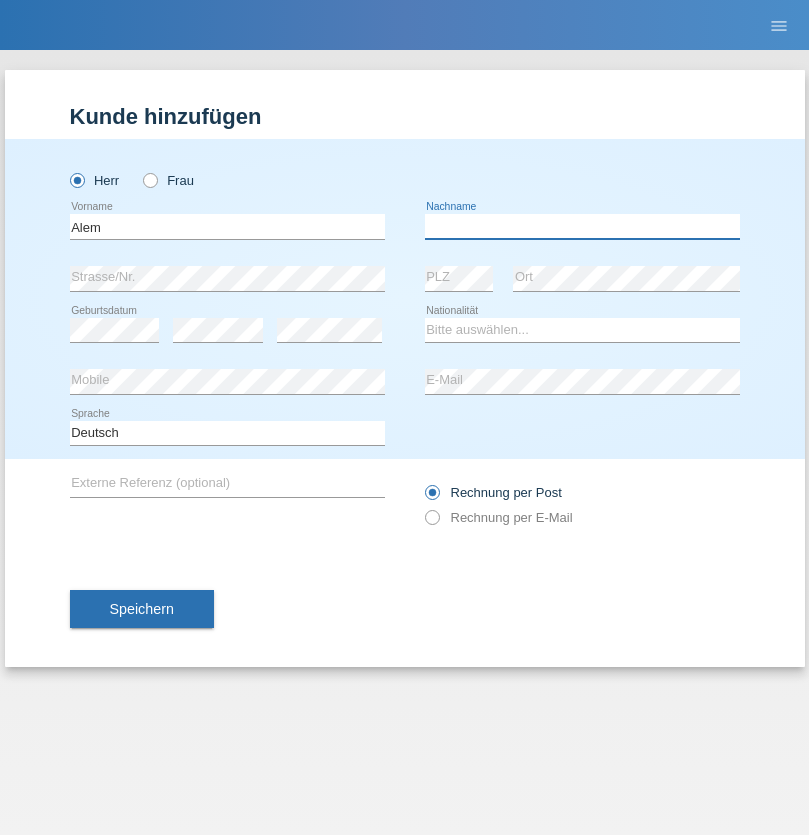 click at bounding box center (582, 226) 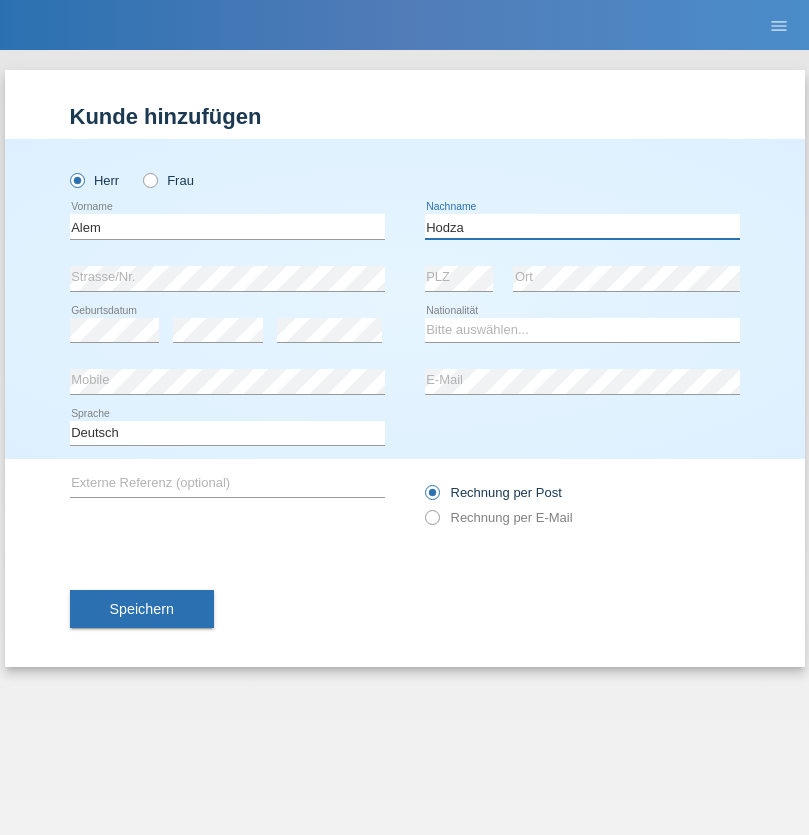 type on "Hodza" 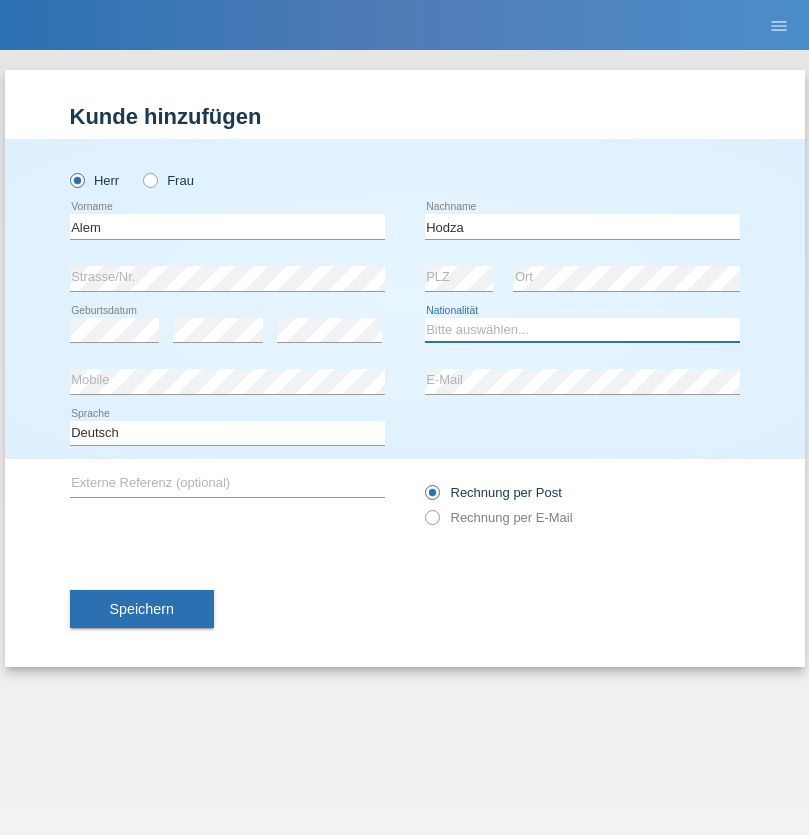 select on "HR" 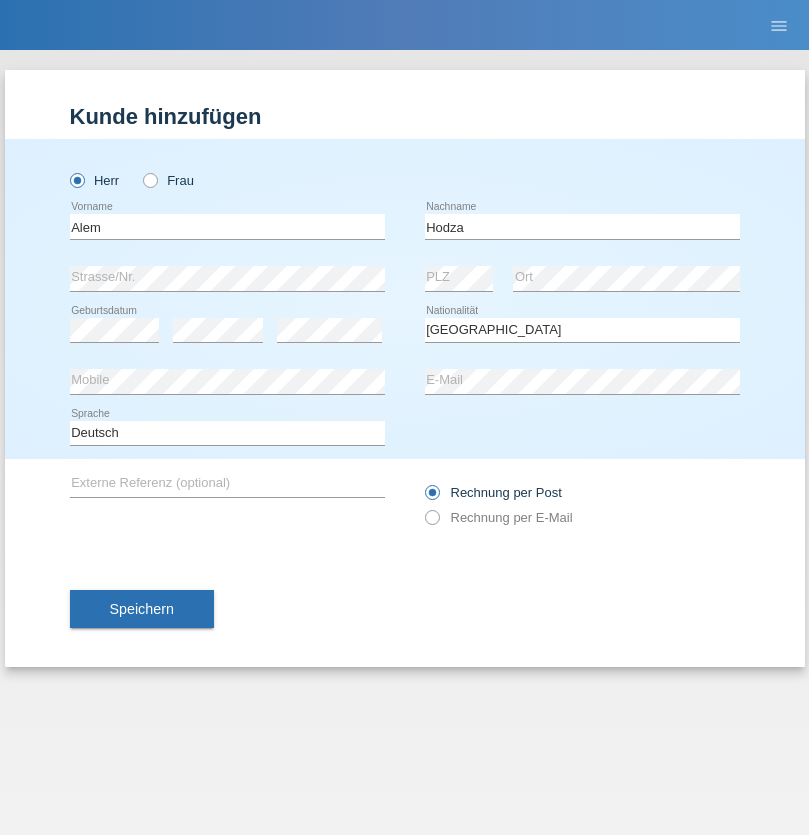 select on "C" 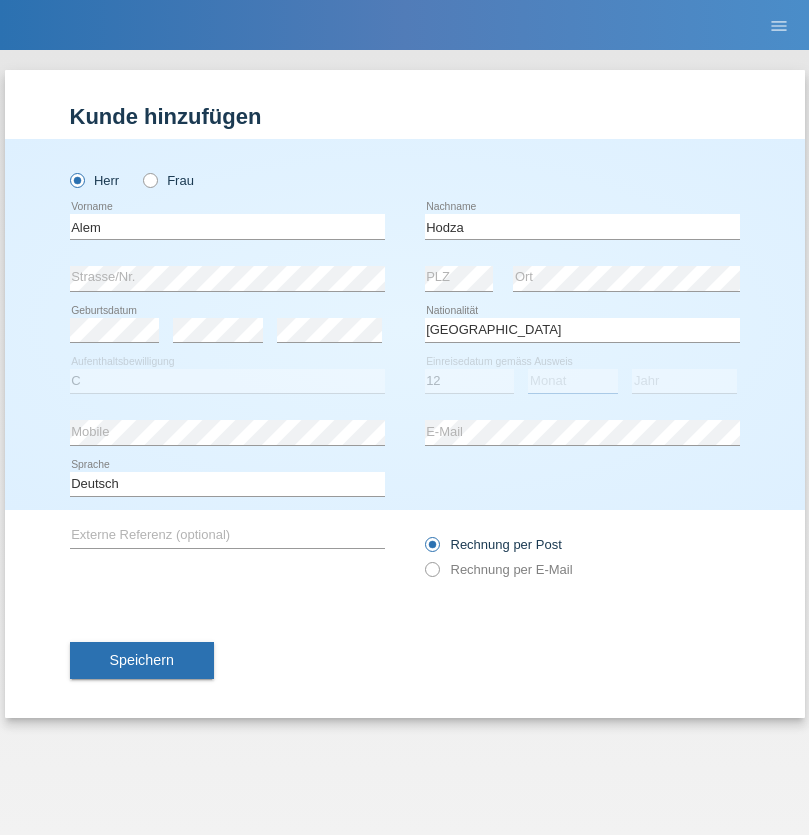 select on "09" 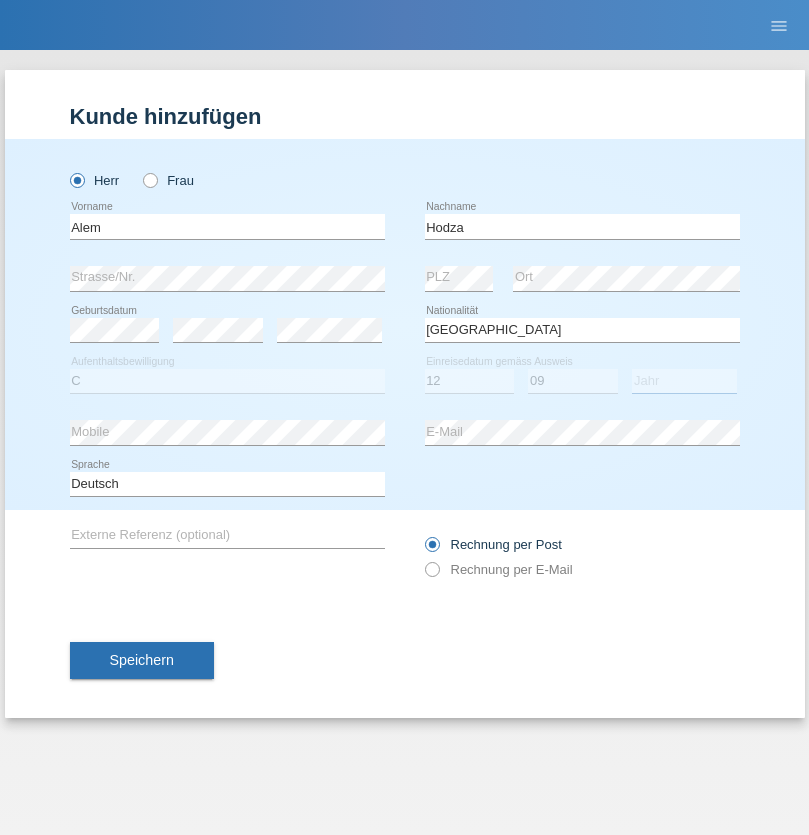 select on "2021" 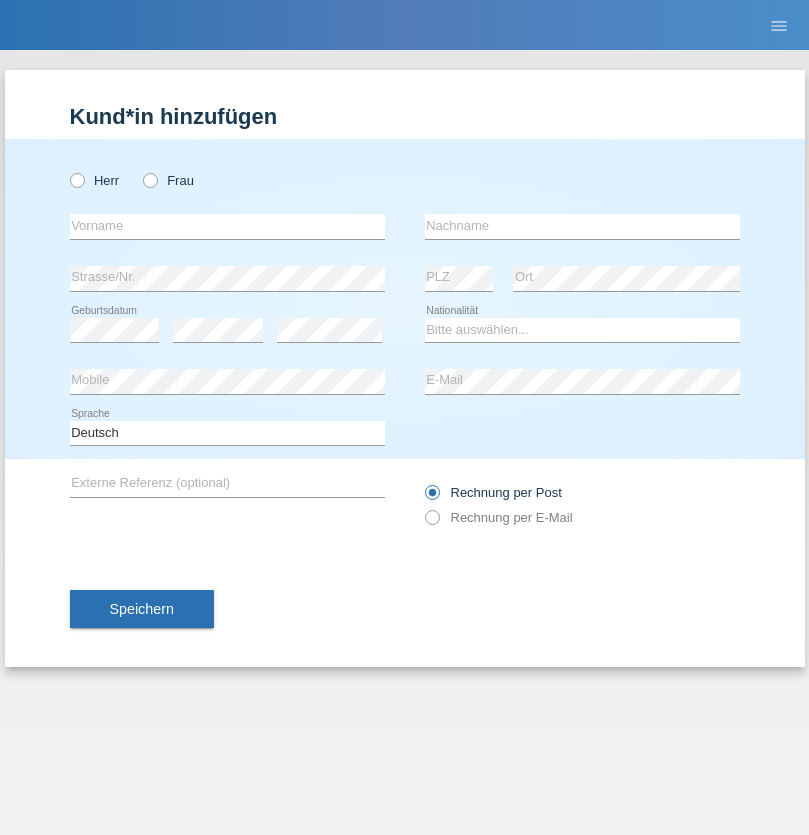scroll, scrollTop: 0, scrollLeft: 0, axis: both 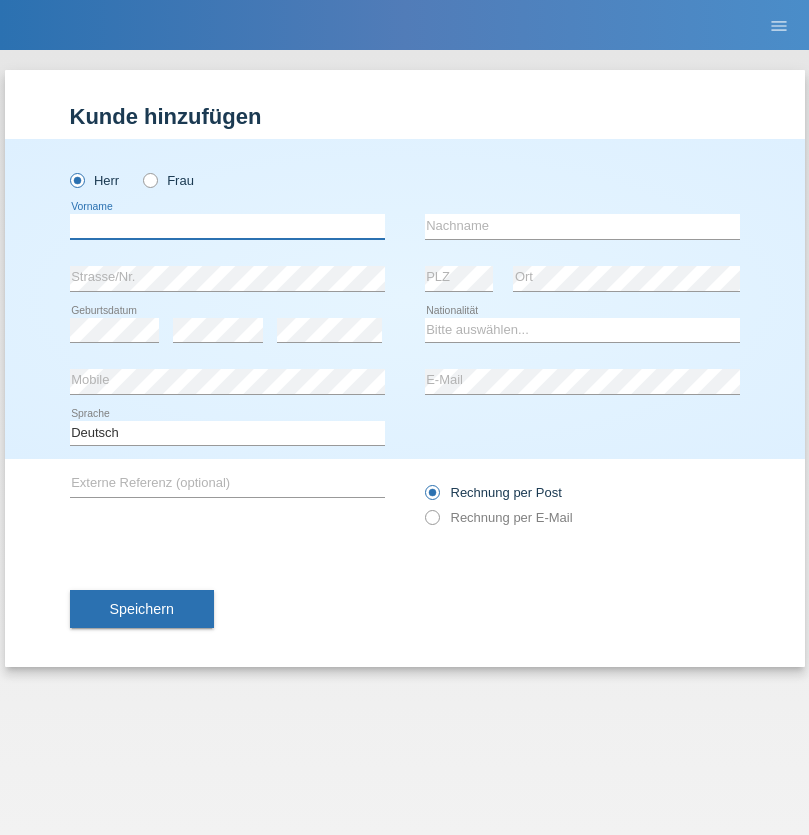 click at bounding box center [227, 226] 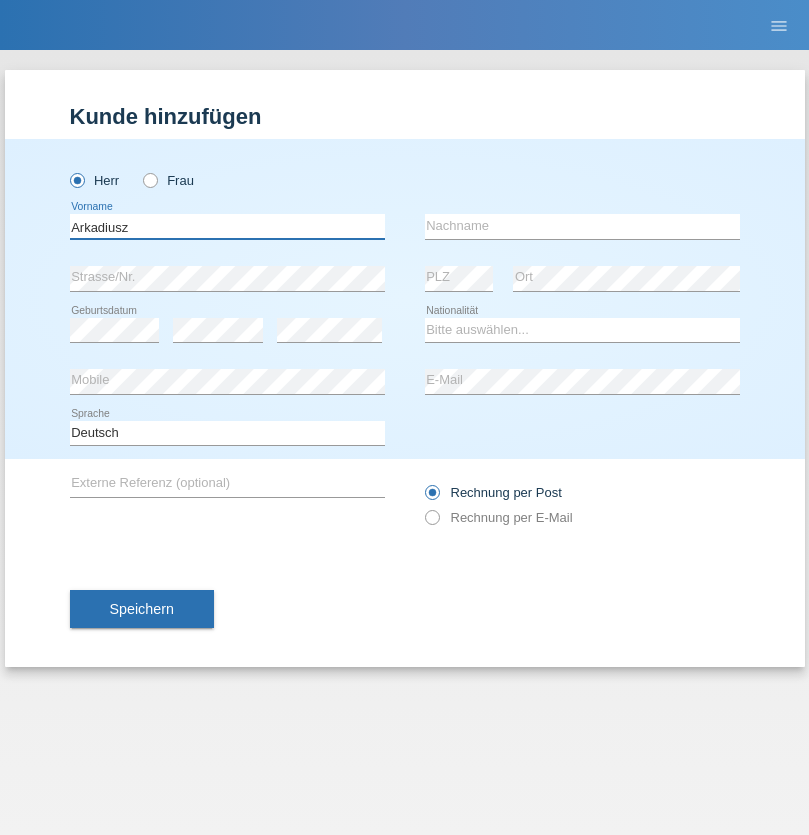 type on "Arkadiusz" 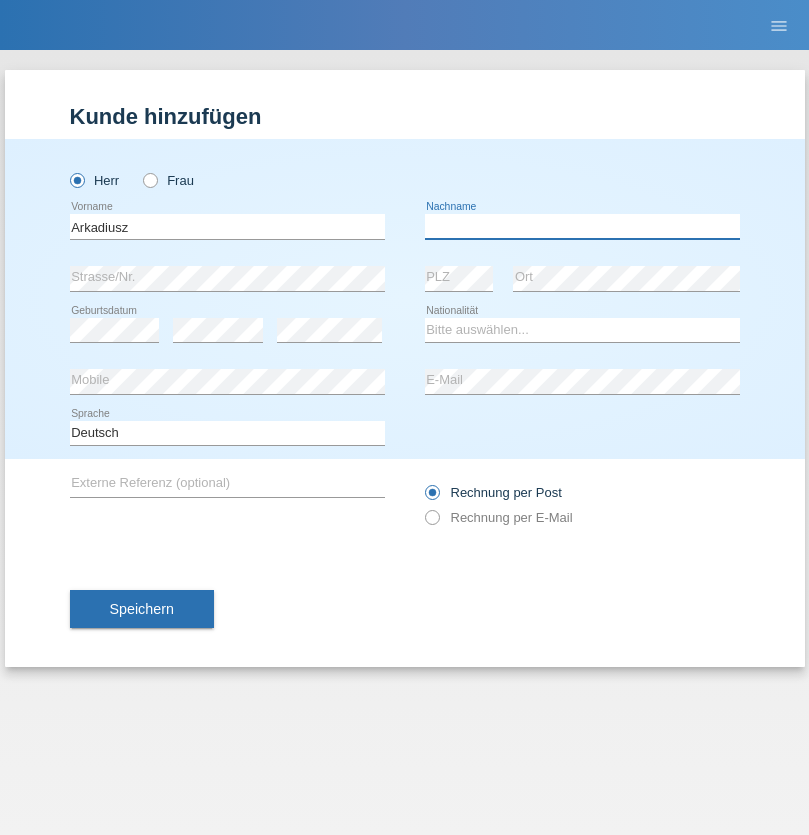 click at bounding box center [582, 226] 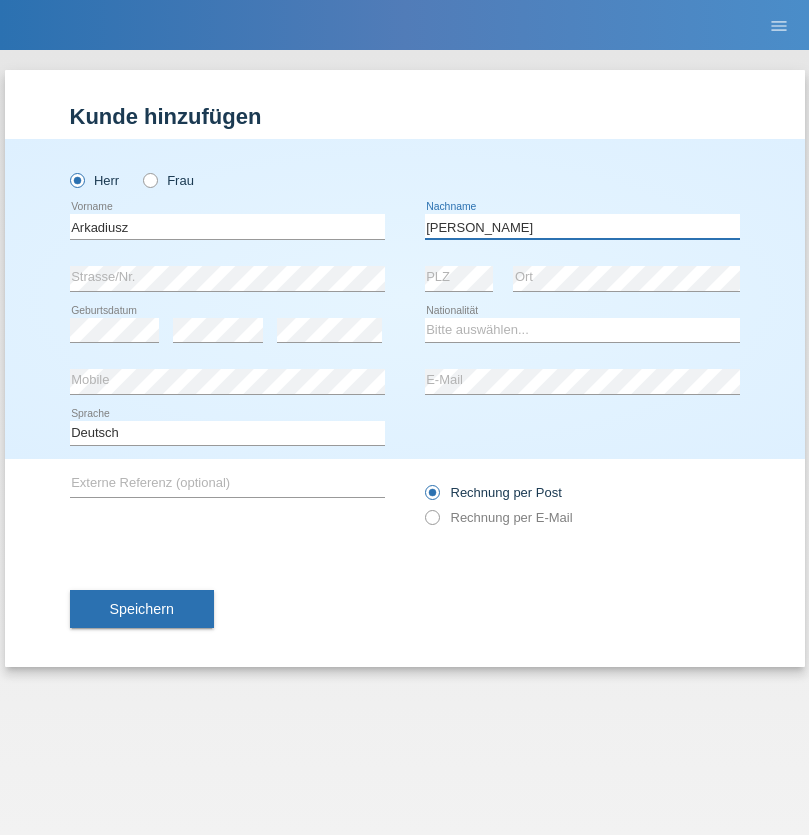 type on "Lukaszewski" 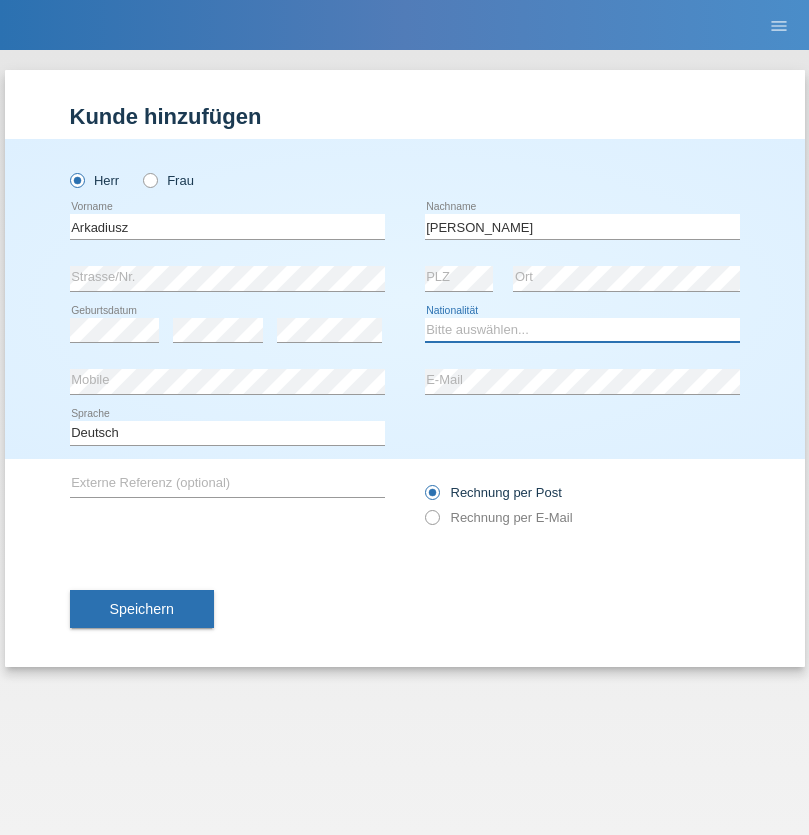 select on "PL" 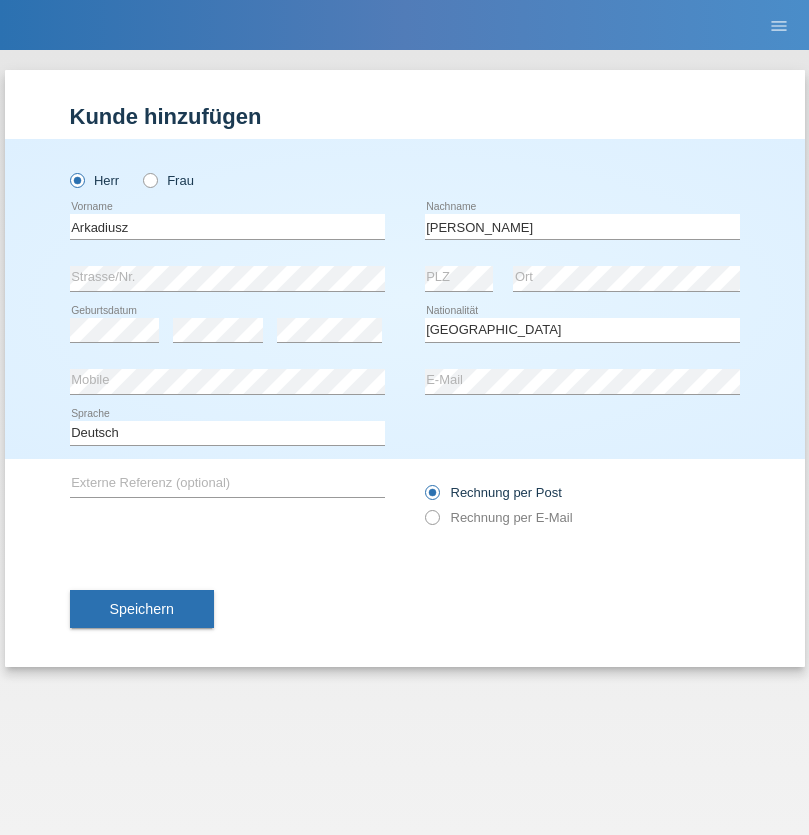 select on "C" 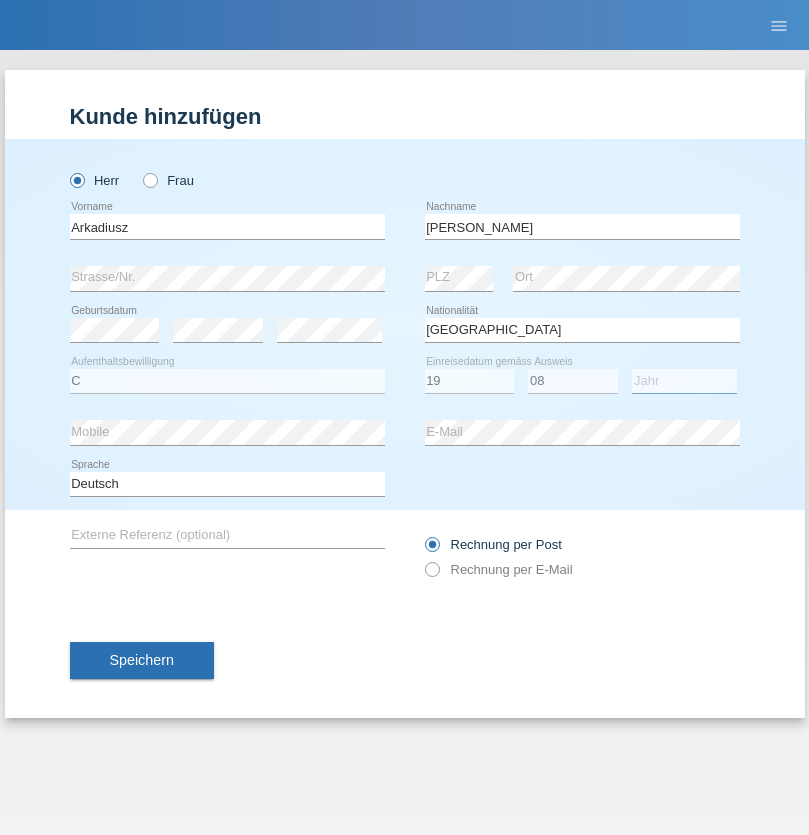 select on "2017" 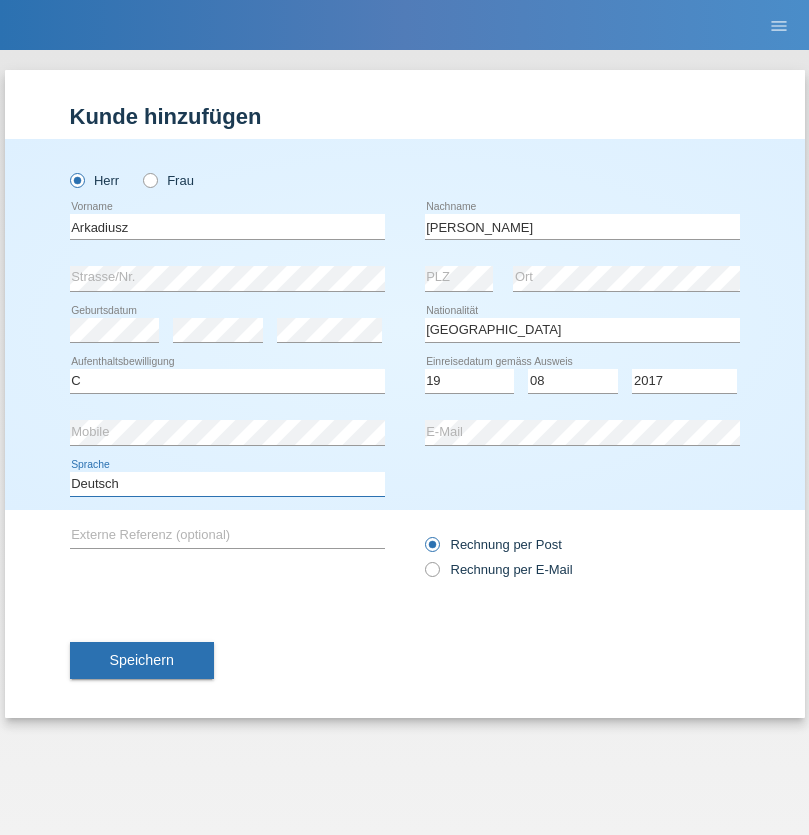 select on "en" 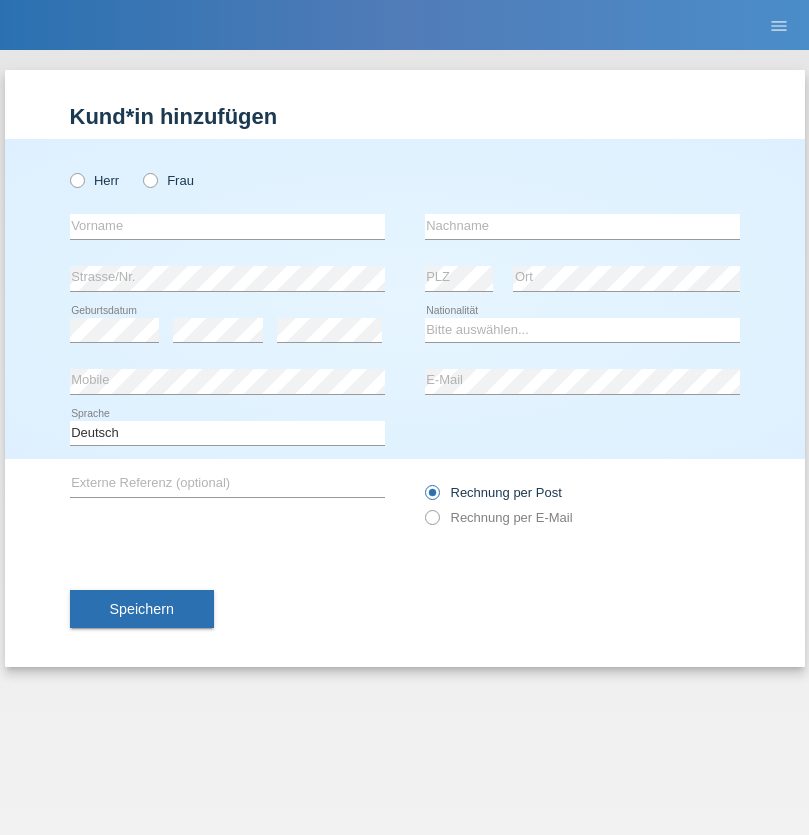 scroll, scrollTop: 0, scrollLeft: 0, axis: both 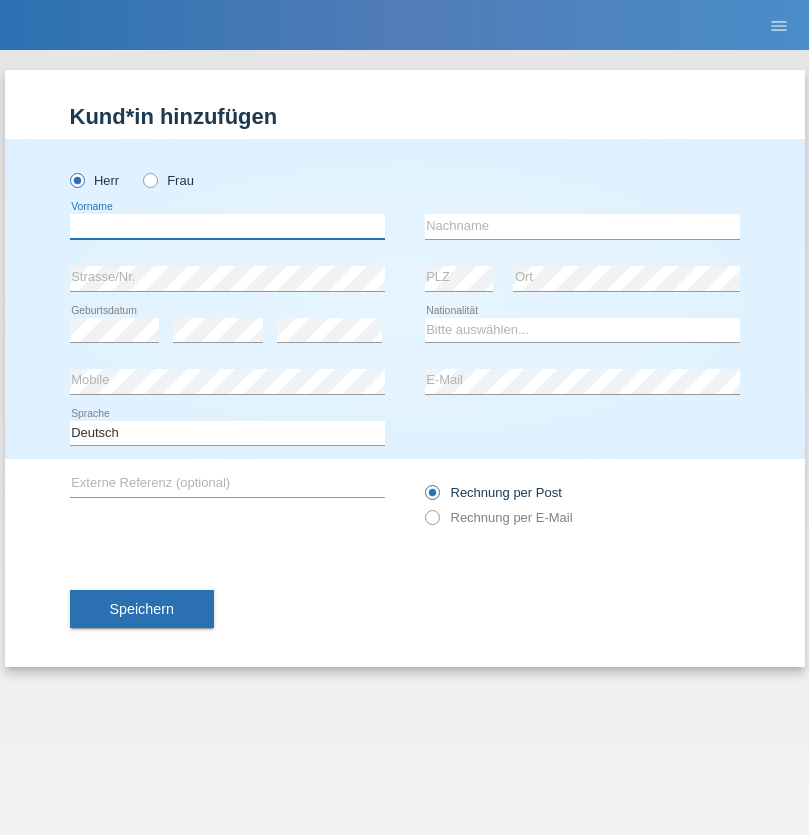 click at bounding box center [227, 226] 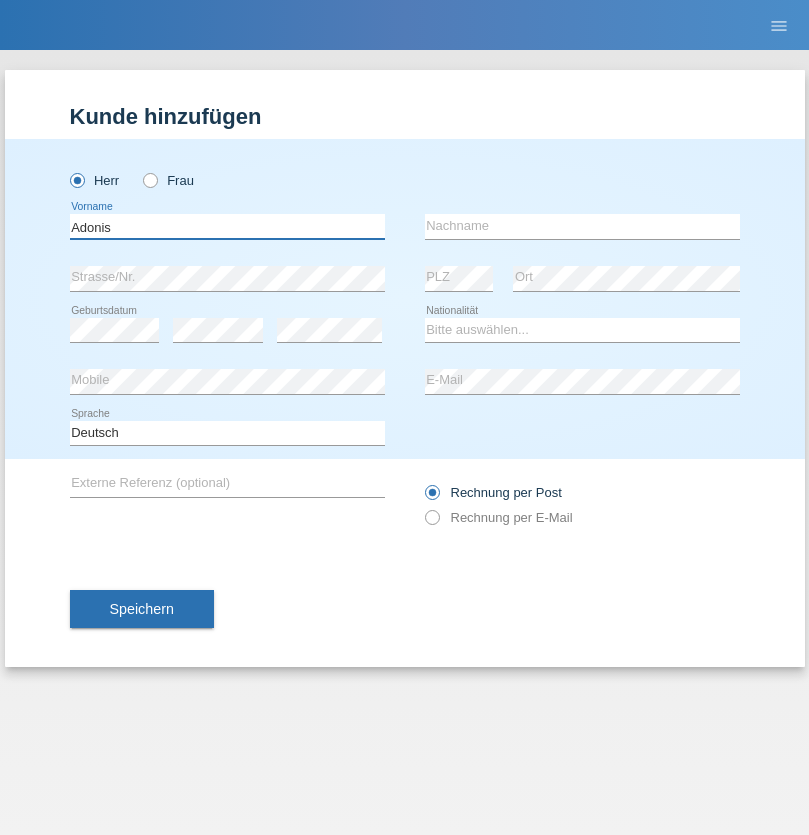 type on "Adonis" 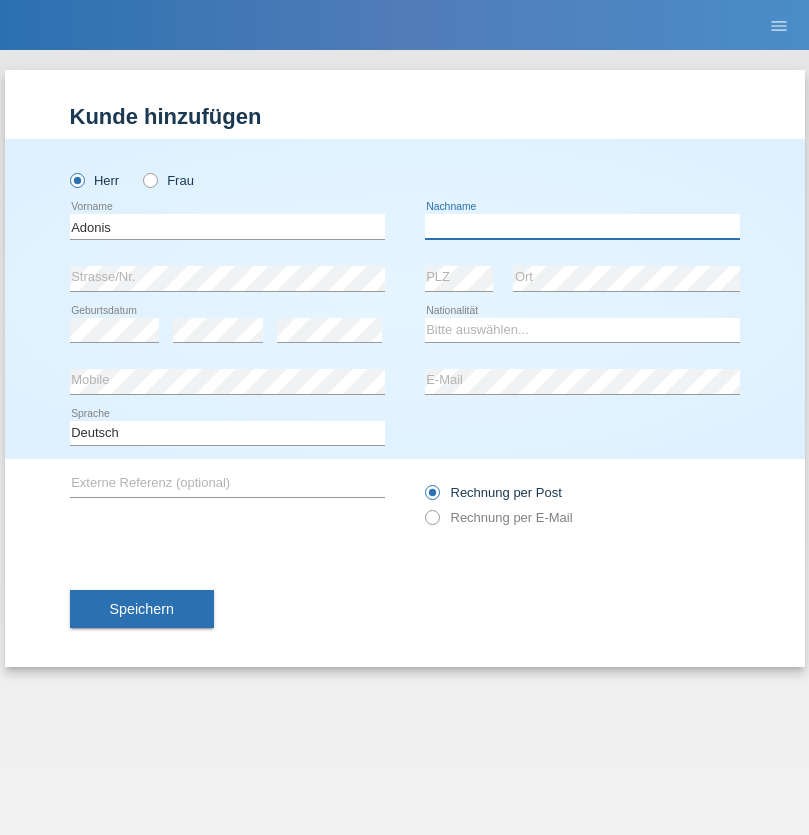 click at bounding box center (582, 226) 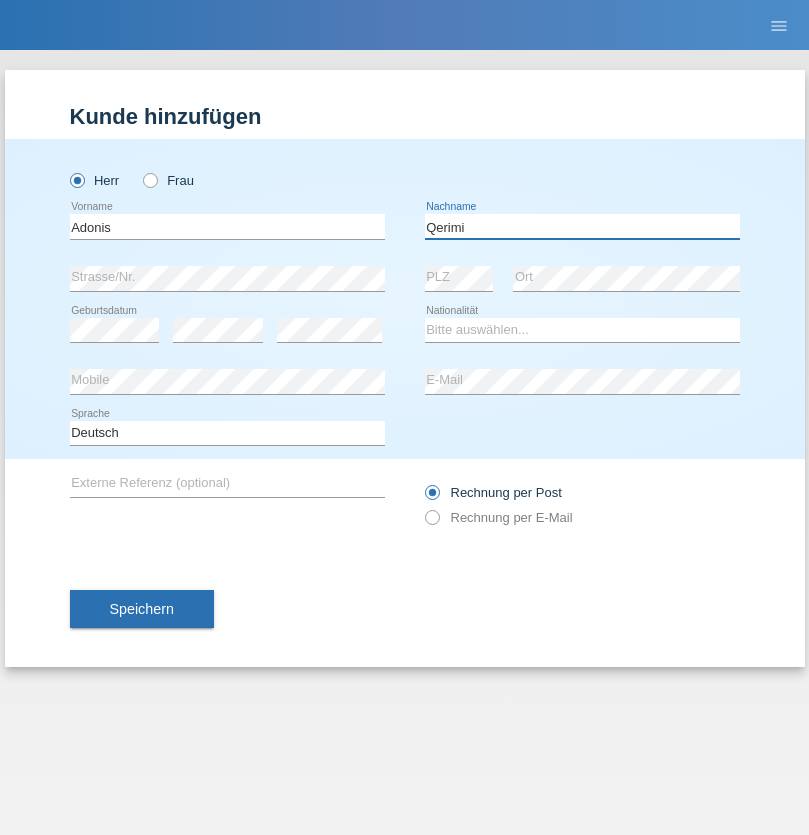 type on "Qerimi" 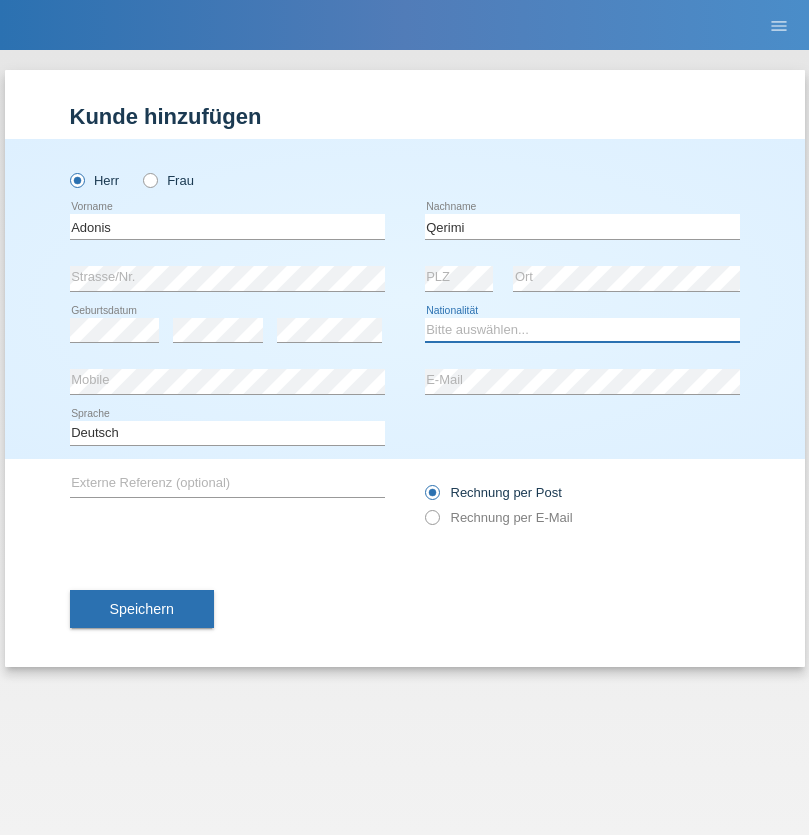 select on "XK" 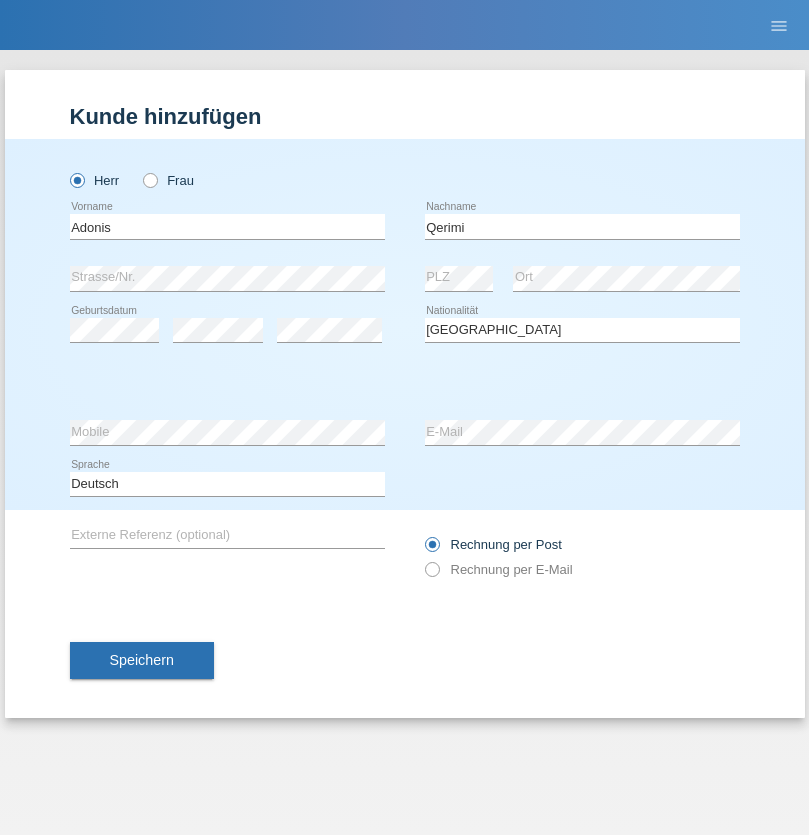 select on "C" 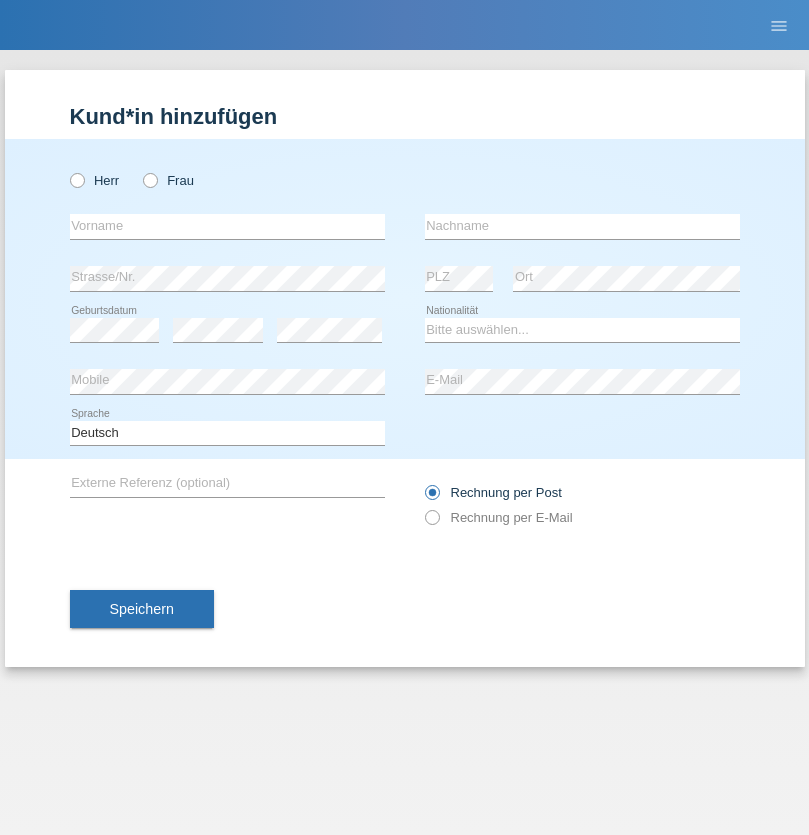 scroll, scrollTop: 0, scrollLeft: 0, axis: both 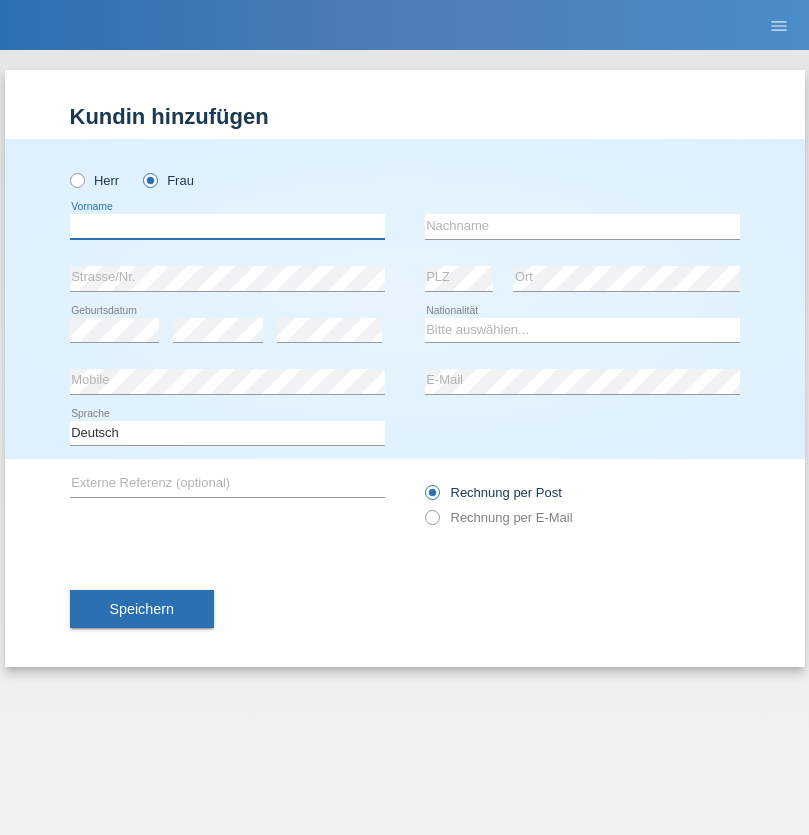 click at bounding box center (227, 226) 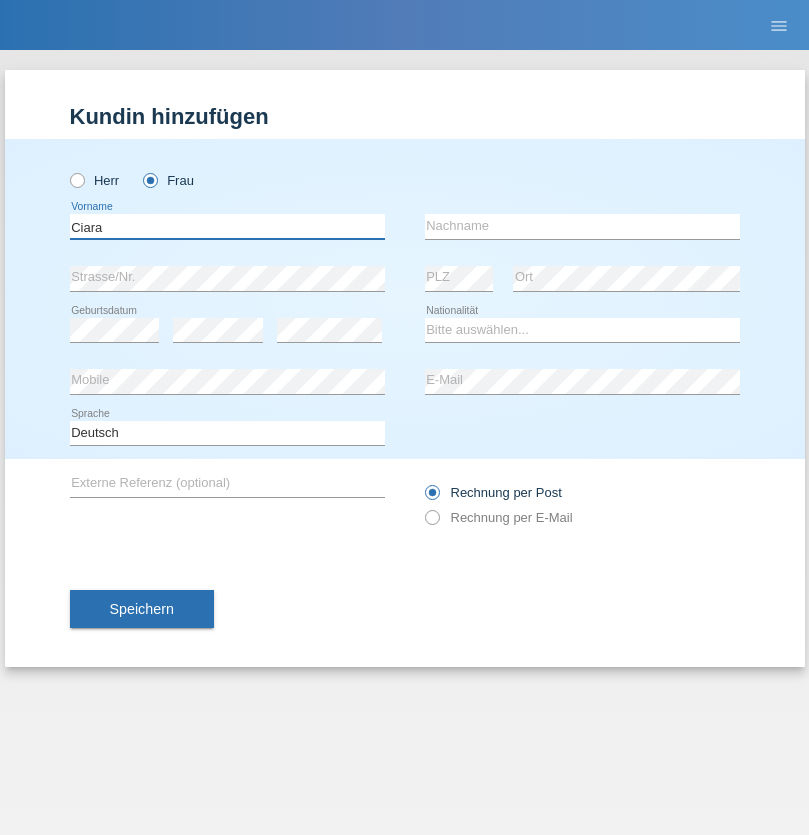 type on "Ciara" 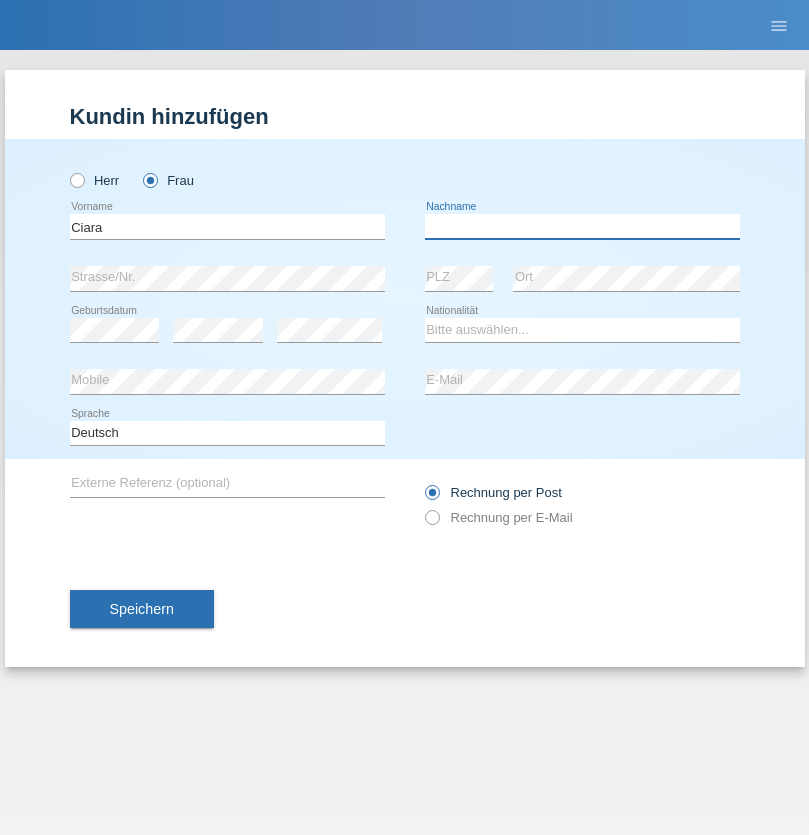click at bounding box center [582, 226] 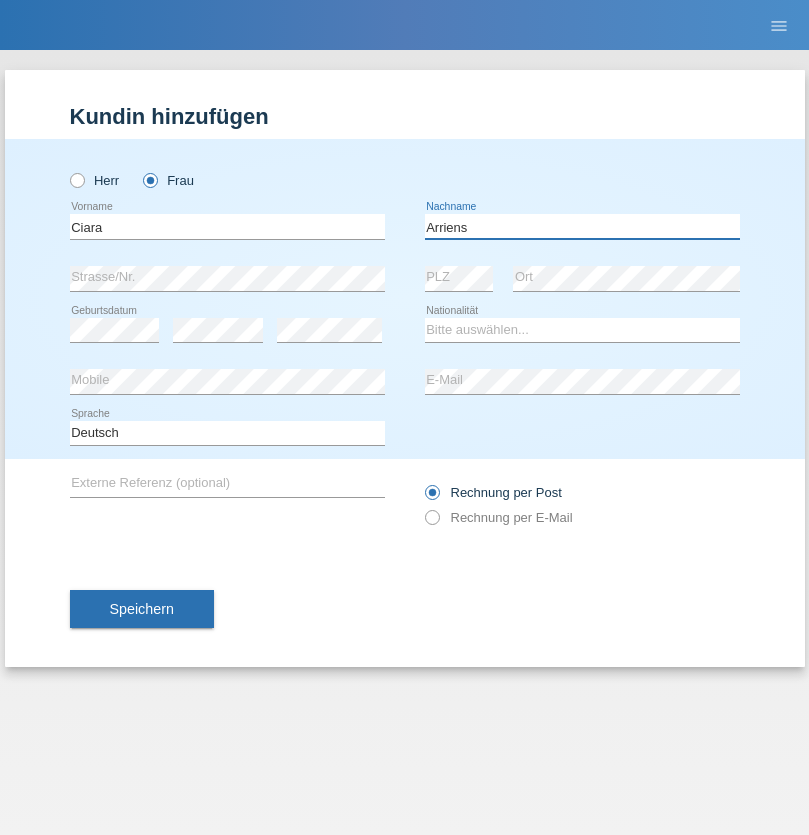 type on "Arriens" 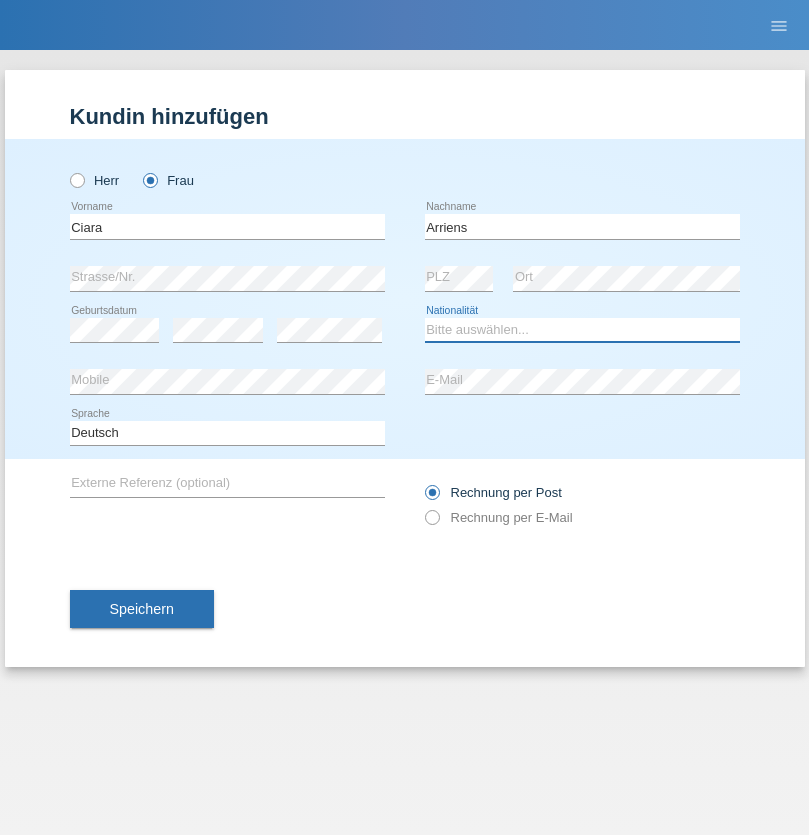 select on "CH" 